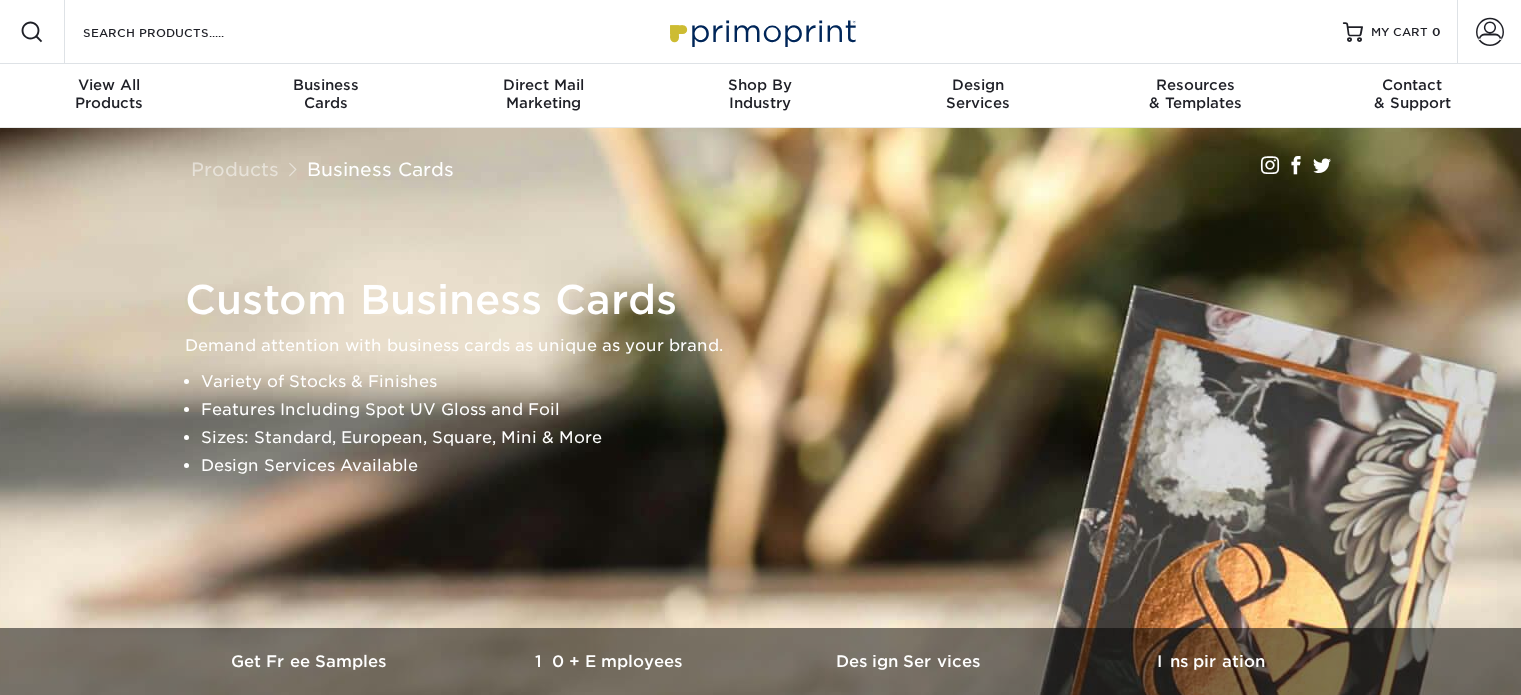 scroll, scrollTop: 0, scrollLeft: 0, axis: both 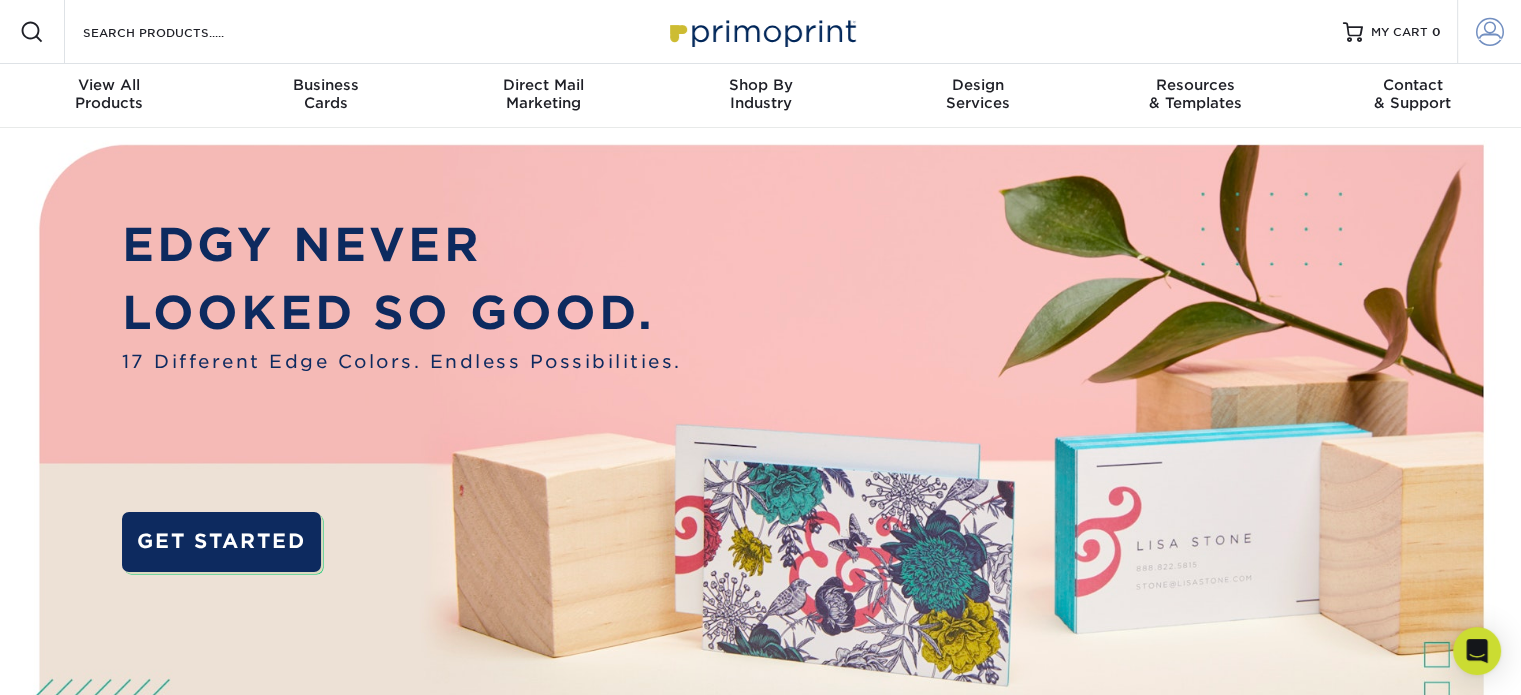click at bounding box center (1490, 32) 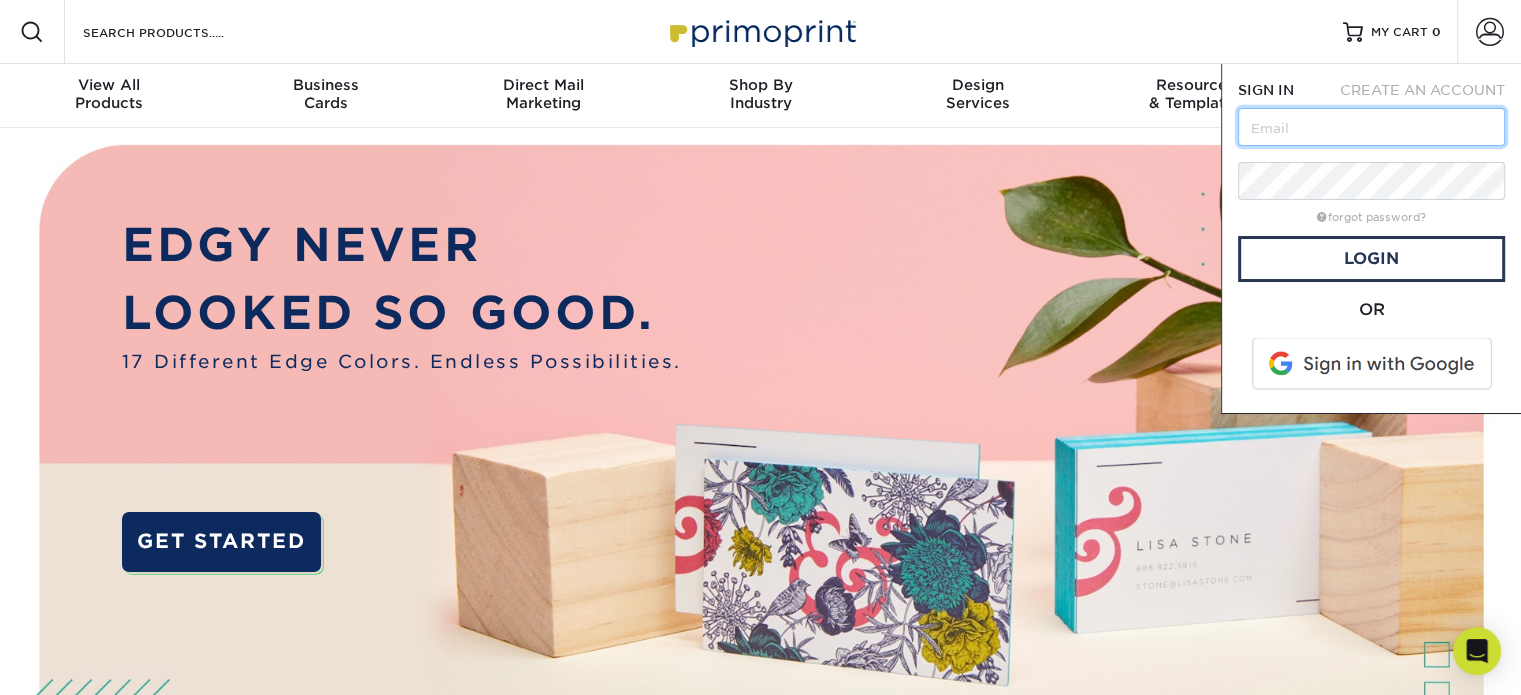 click at bounding box center (1371, 127) 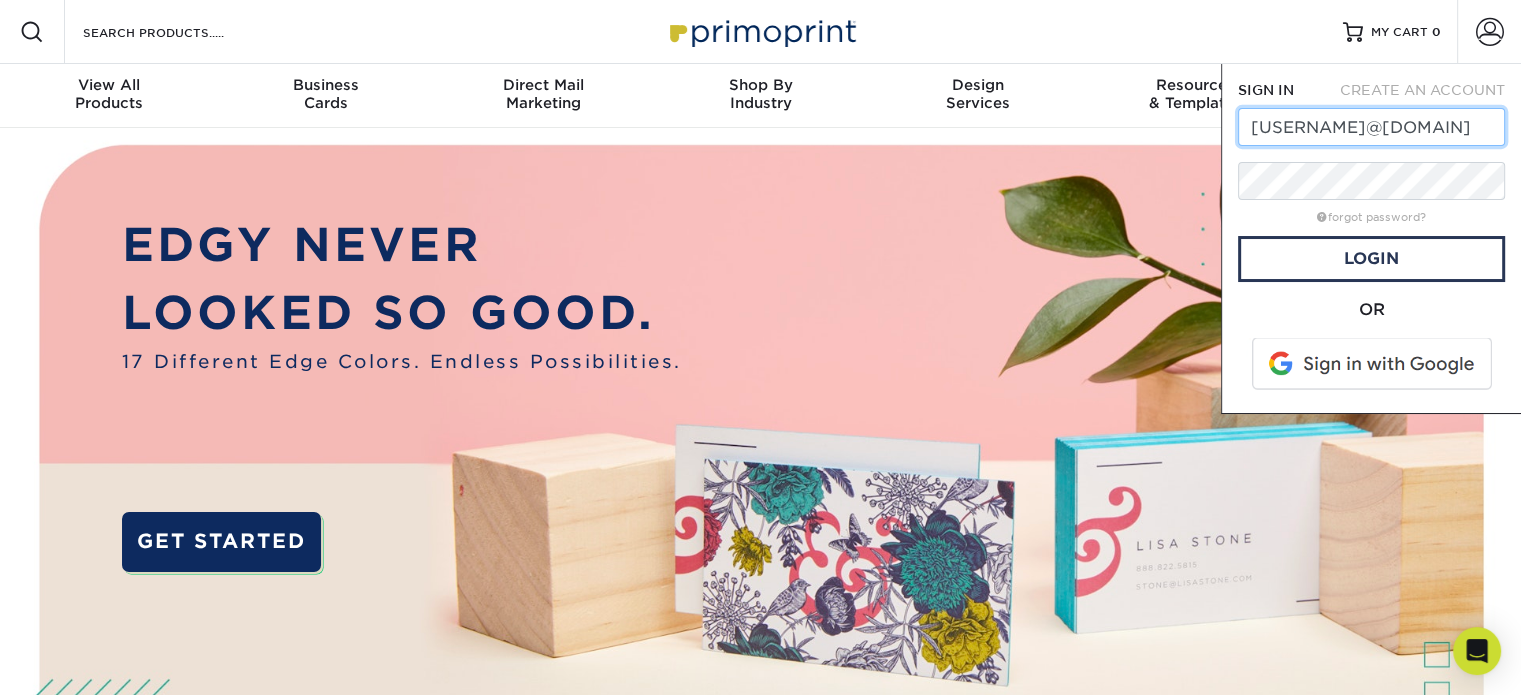 scroll, scrollTop: 0, scrollLeft: 16, axis: horizontal 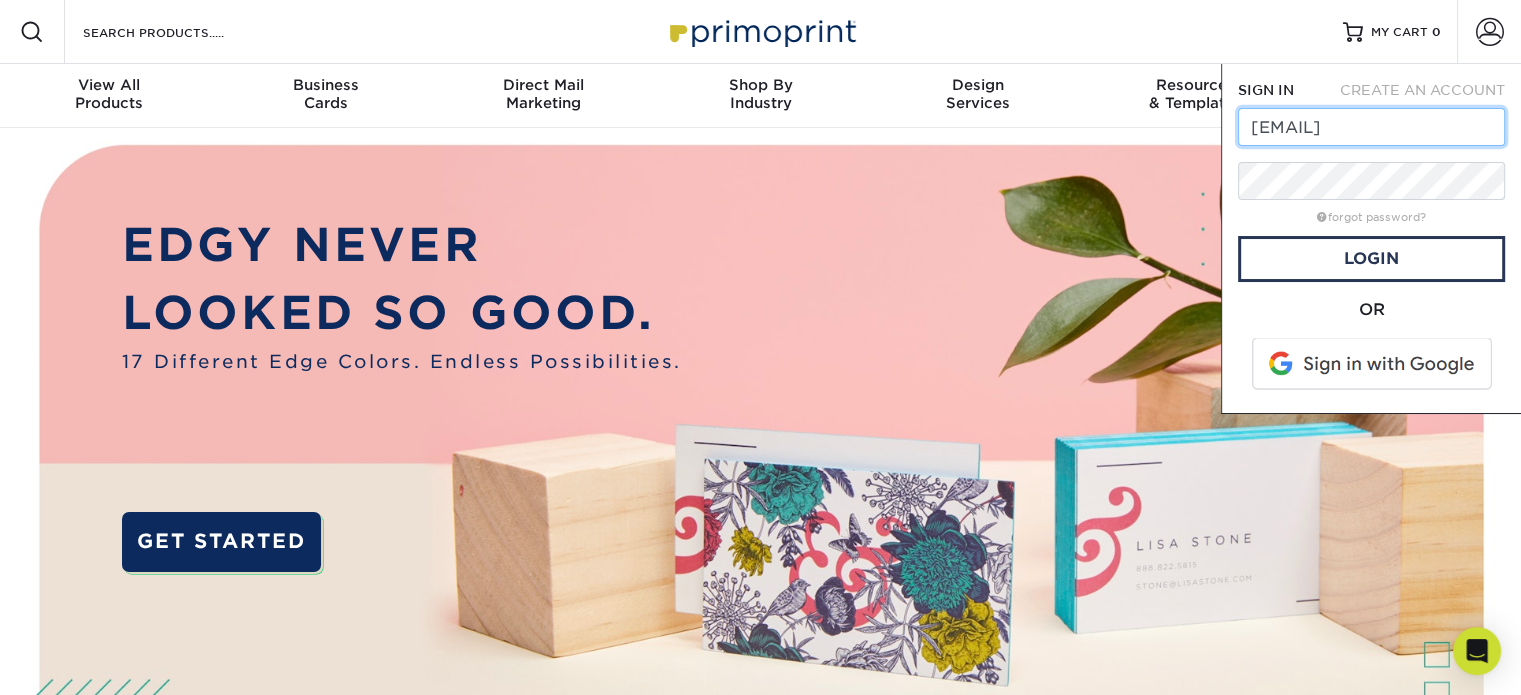 type on "robinjohnson1000@gmail.com" 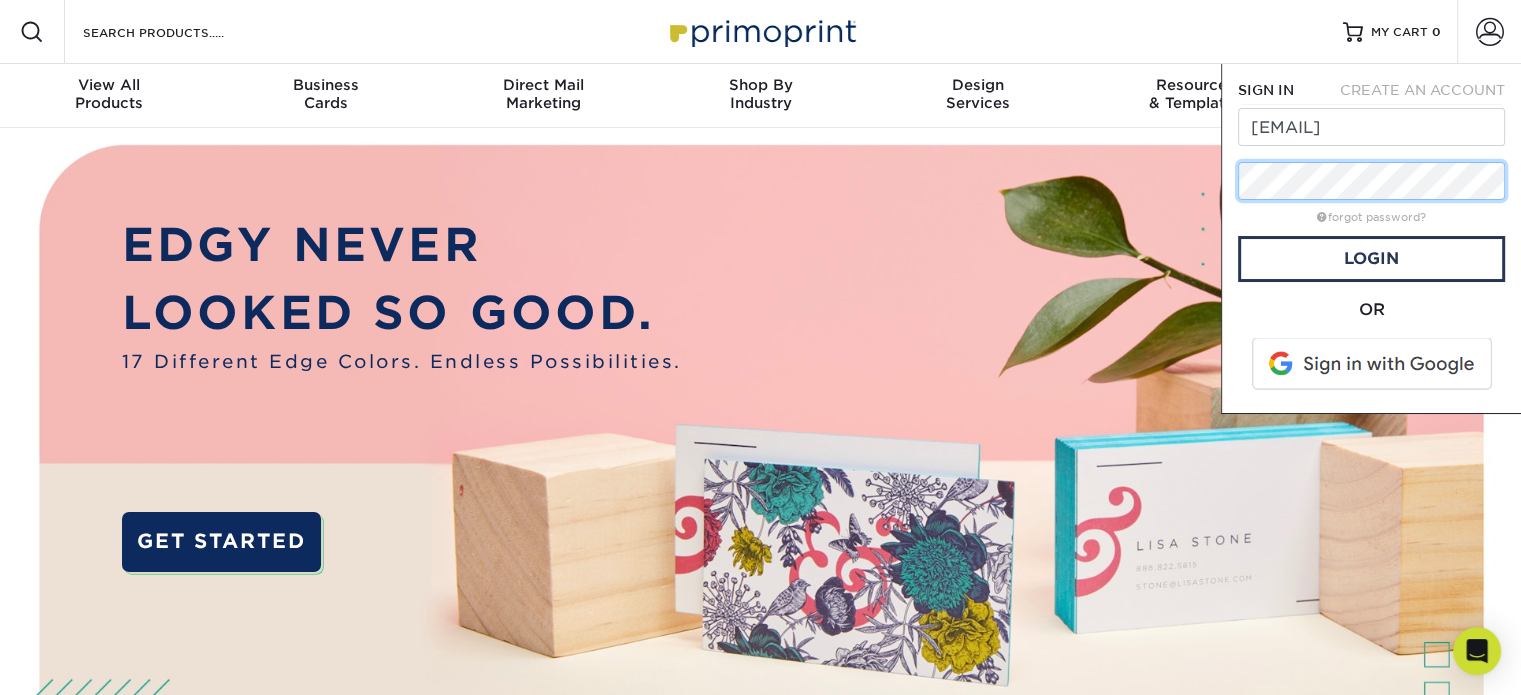 scroll, scrollTop: 0, scrollLeft: 0, axis: both 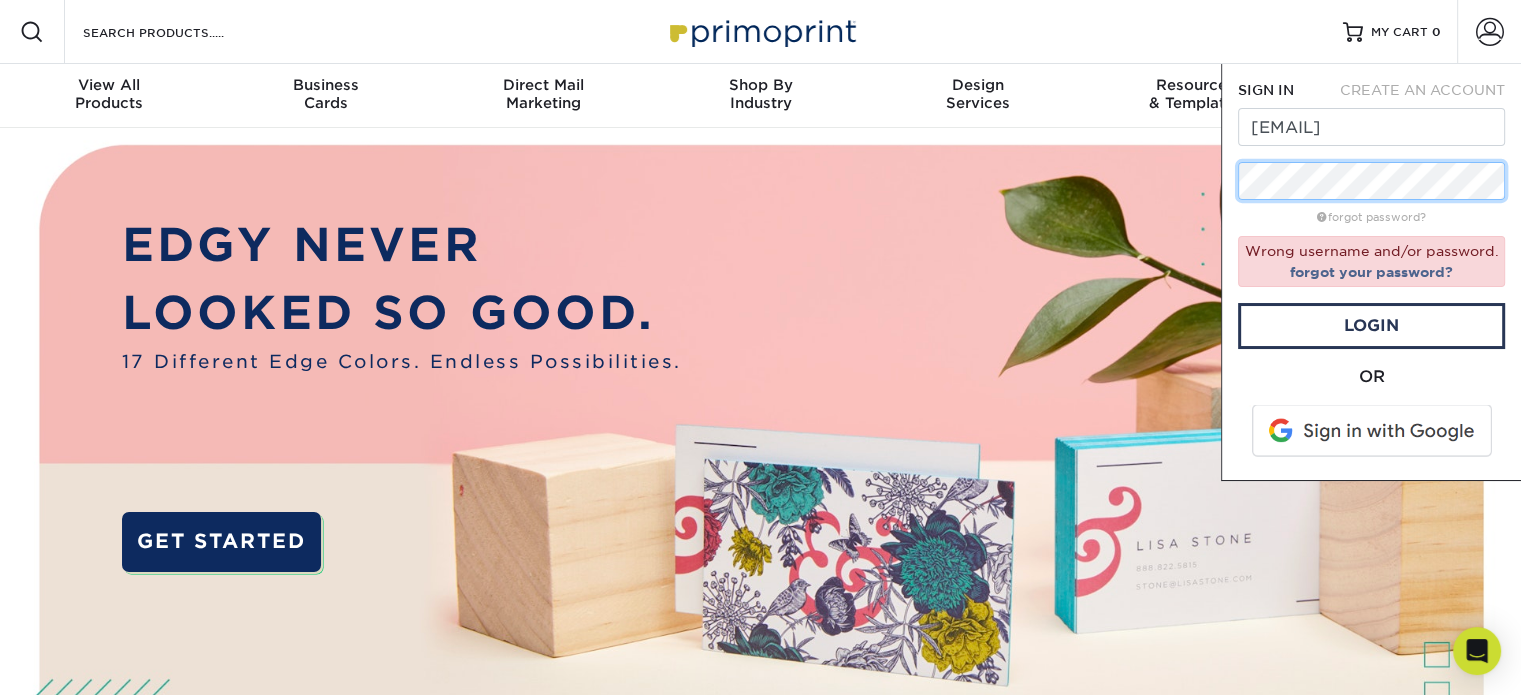 click on "Resources Menu
Search Products
Account
SIGN IN
CREATE AN ACCOUNT
robinjohnson1000@gmail.com
forgot password?
Wrong username and/or password. forgot your password?
Login" at bounding box center (760, 2250) 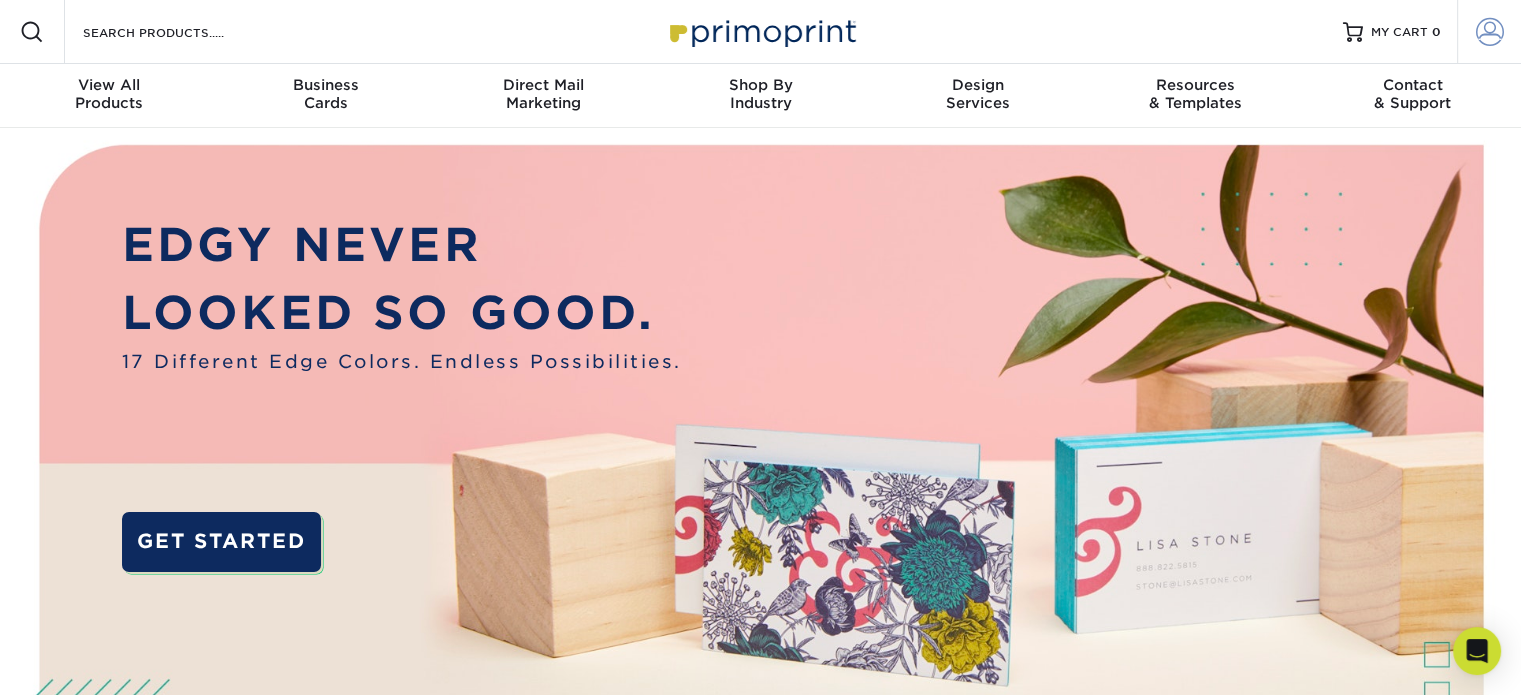 click at bounding box center [1490, 32] 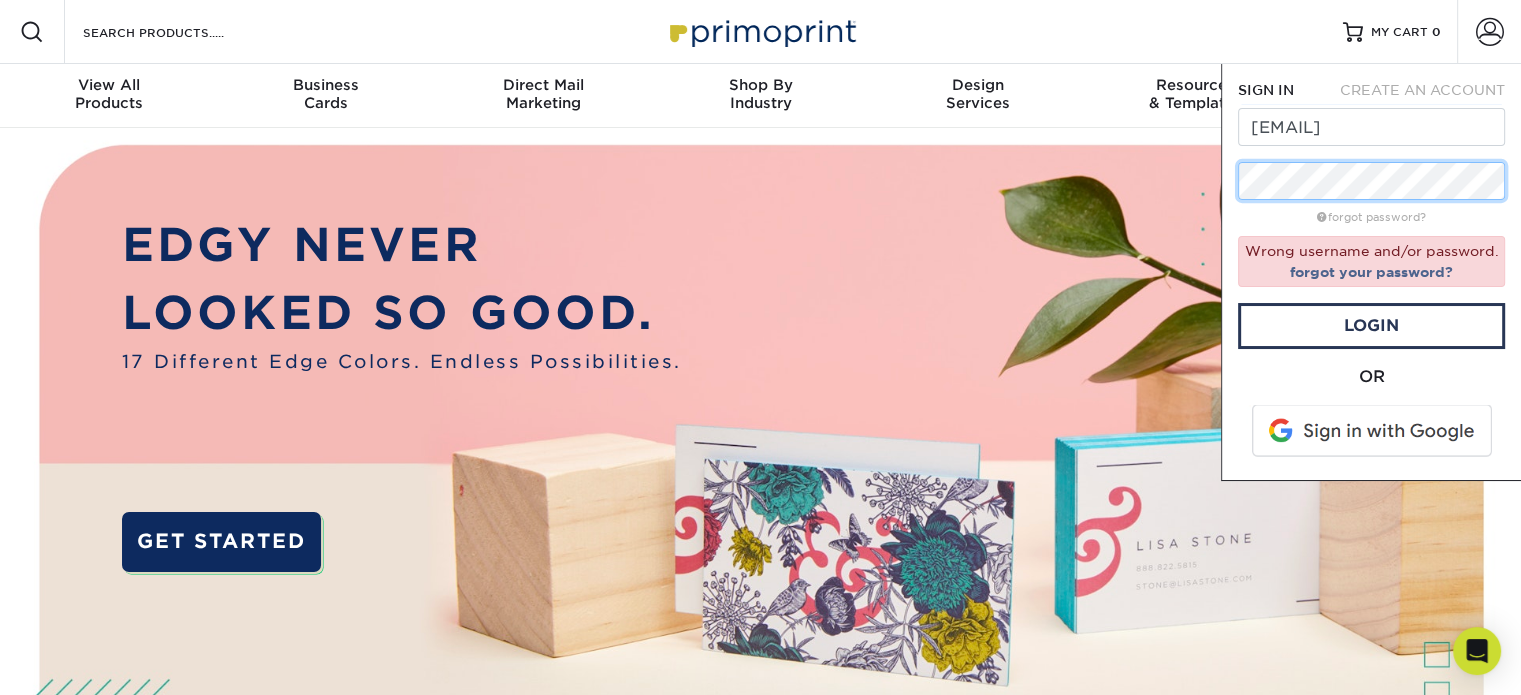 scroll, scrollTop: 0, scrollLeft: 0, axis: both 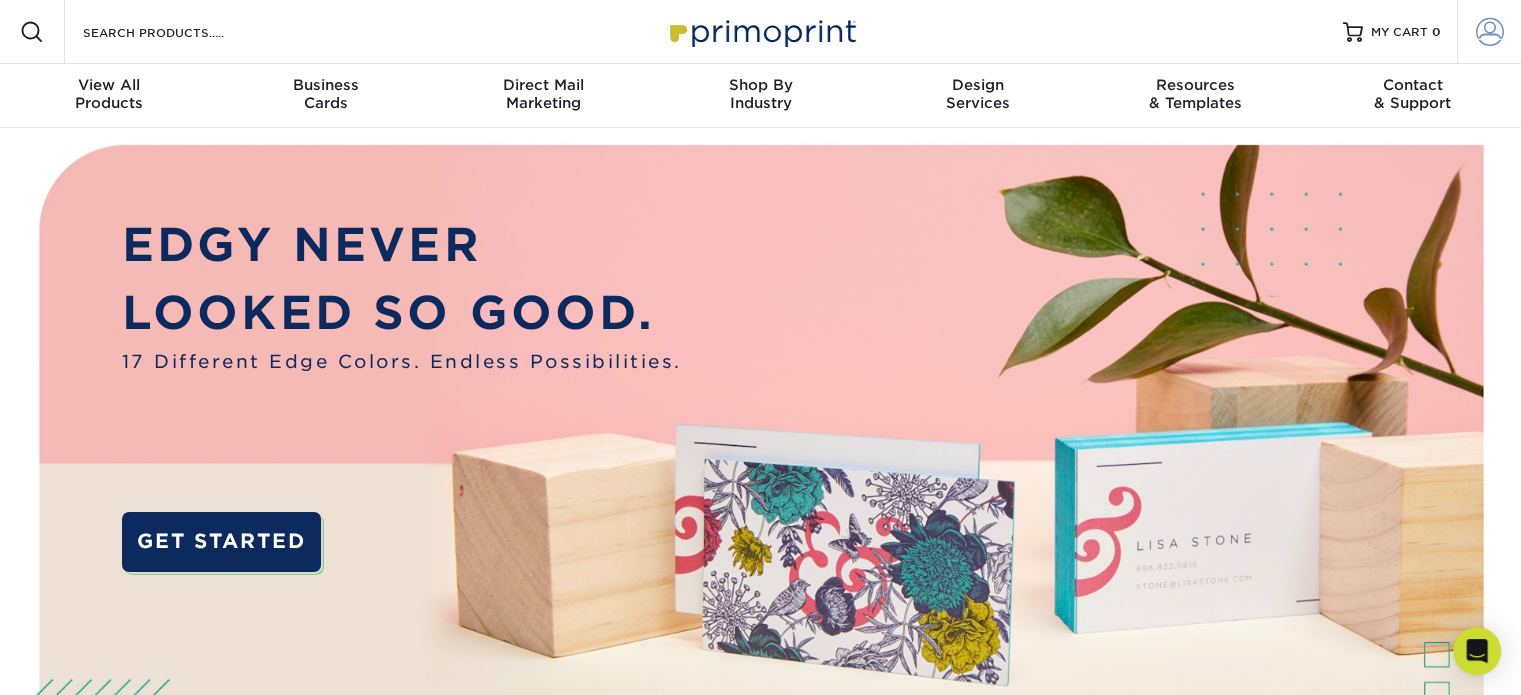 click at bounding box center [1490, 32] 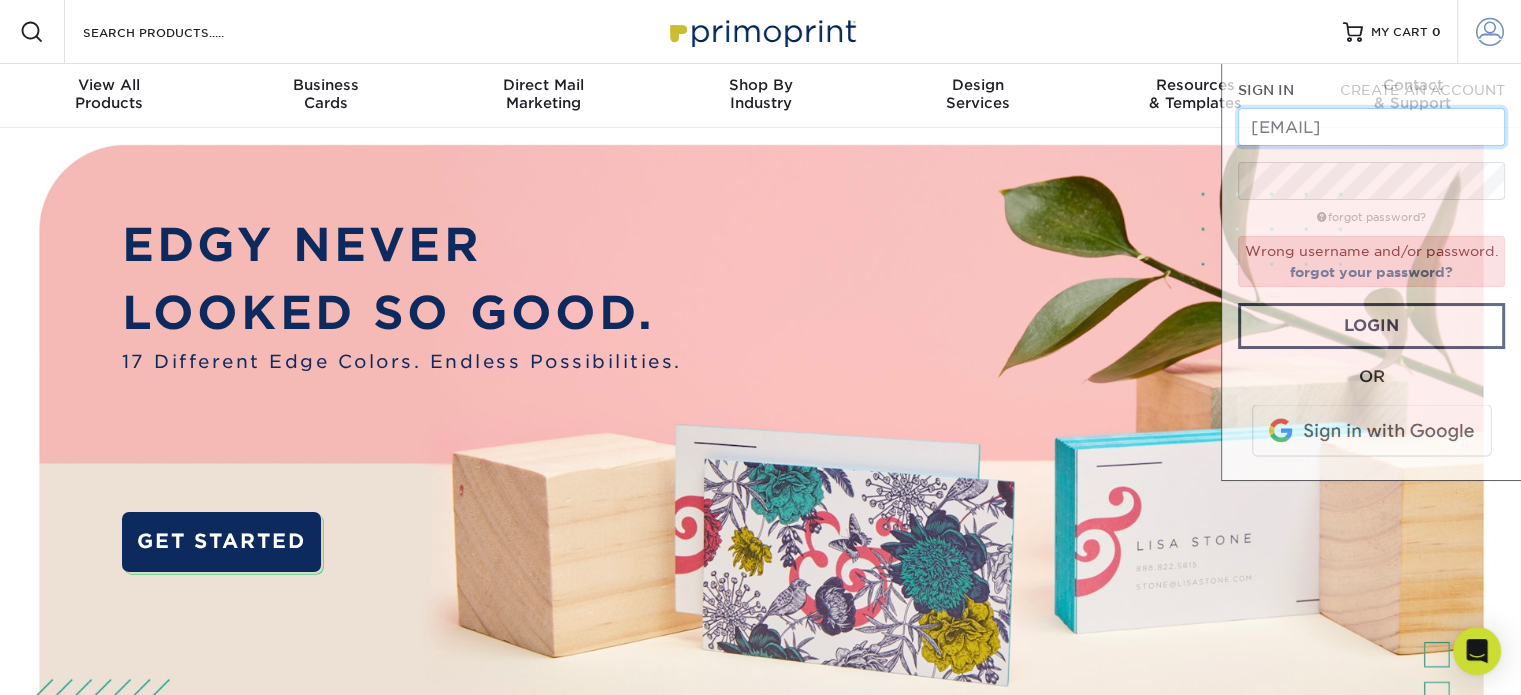 scroll, scrollTop: 0, scrollLeft: 16, axis: horizontal 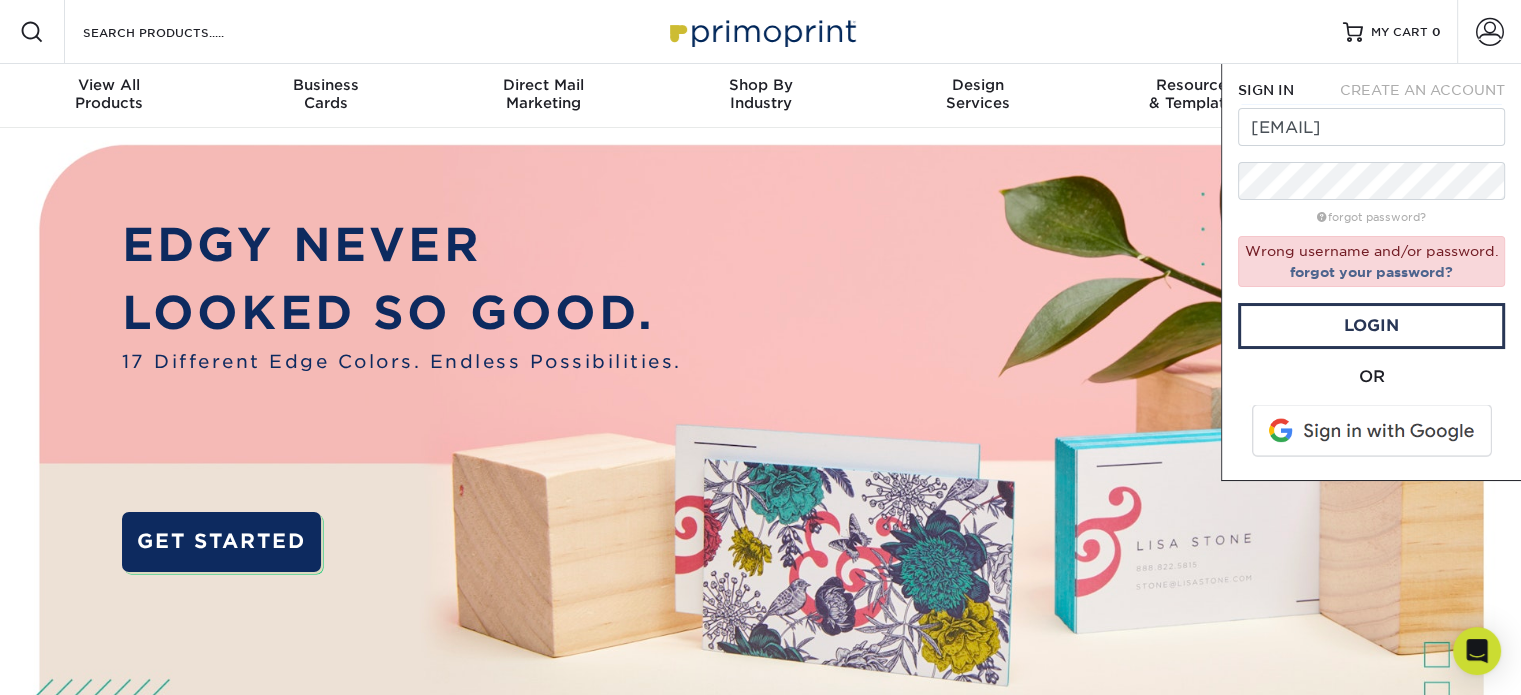 click at bounding box center (1373, 431) 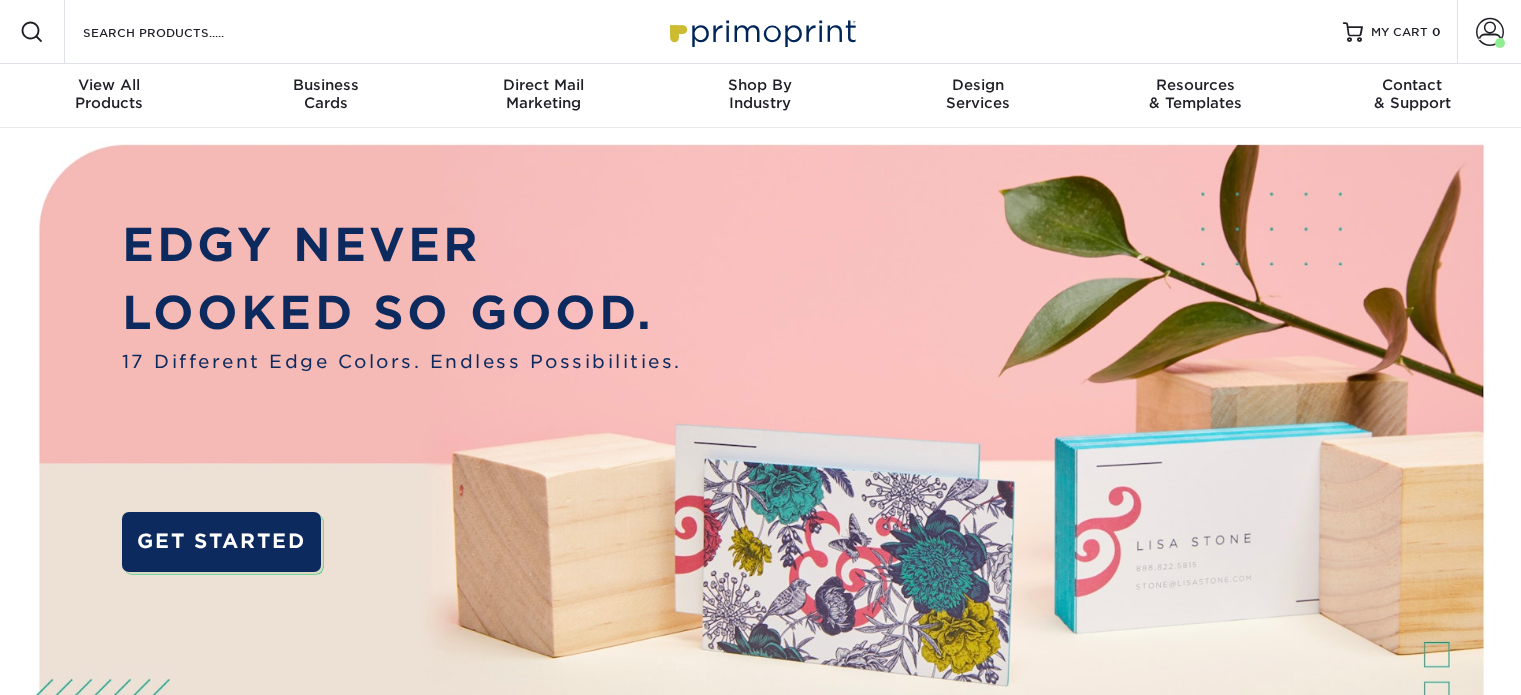 scroll, scrollTop: 0, scrollLeft: 0, axis: both 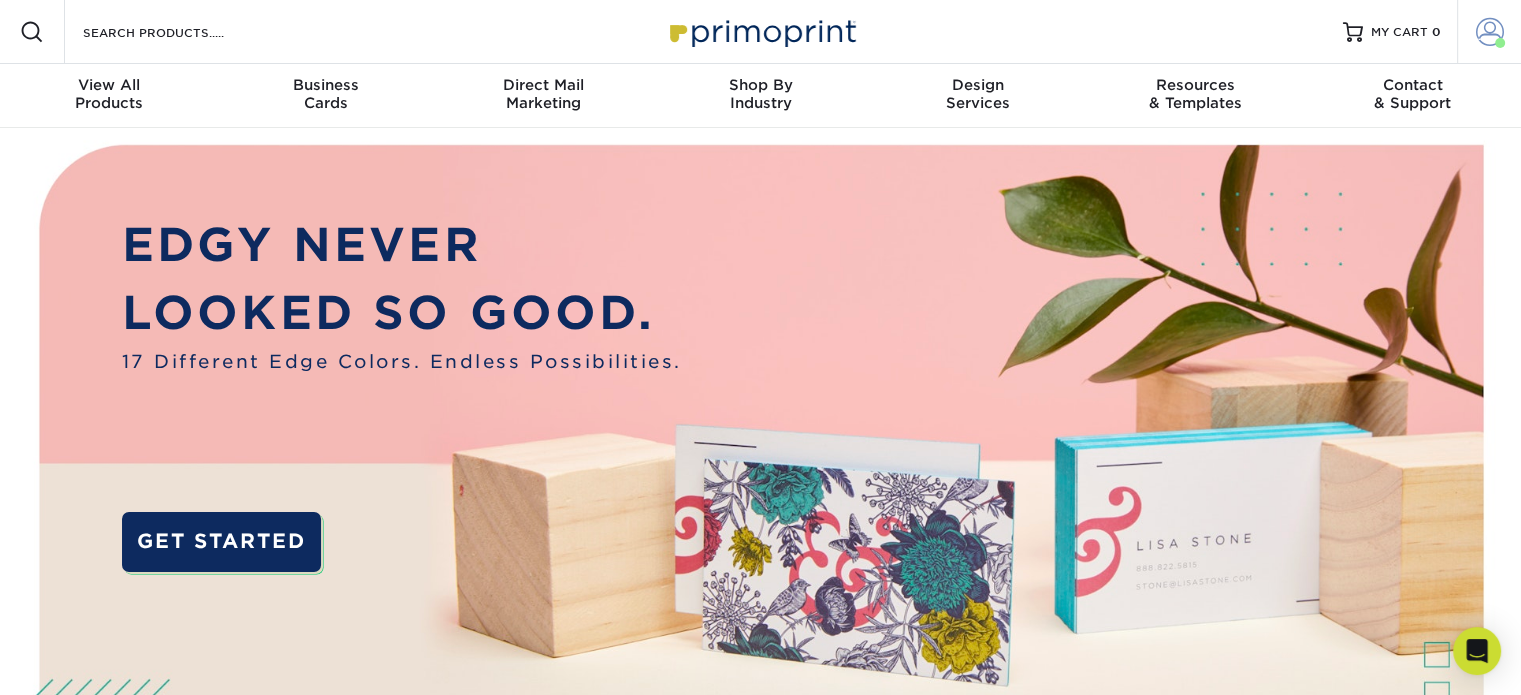 click at bounding box center [1500, 43] 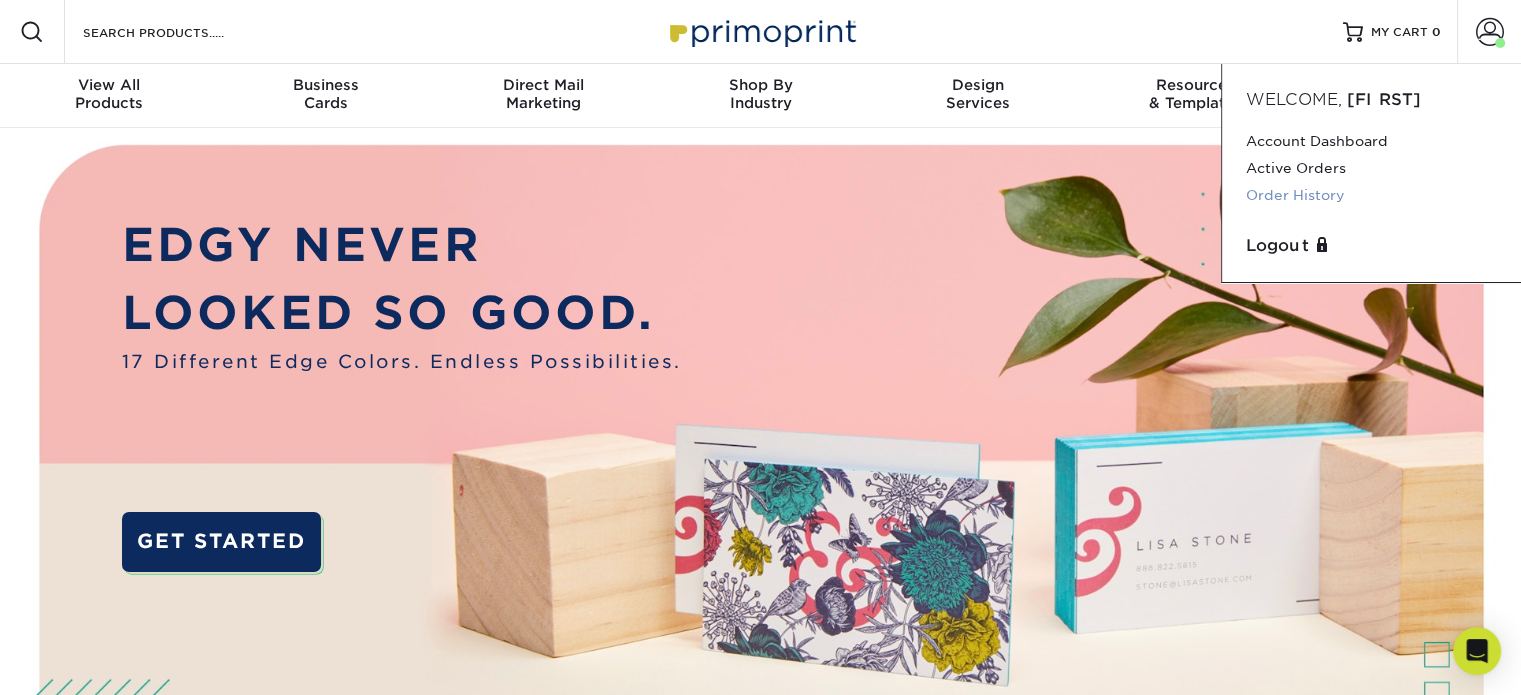click on "Order History" at bounding box center [1371, 195] 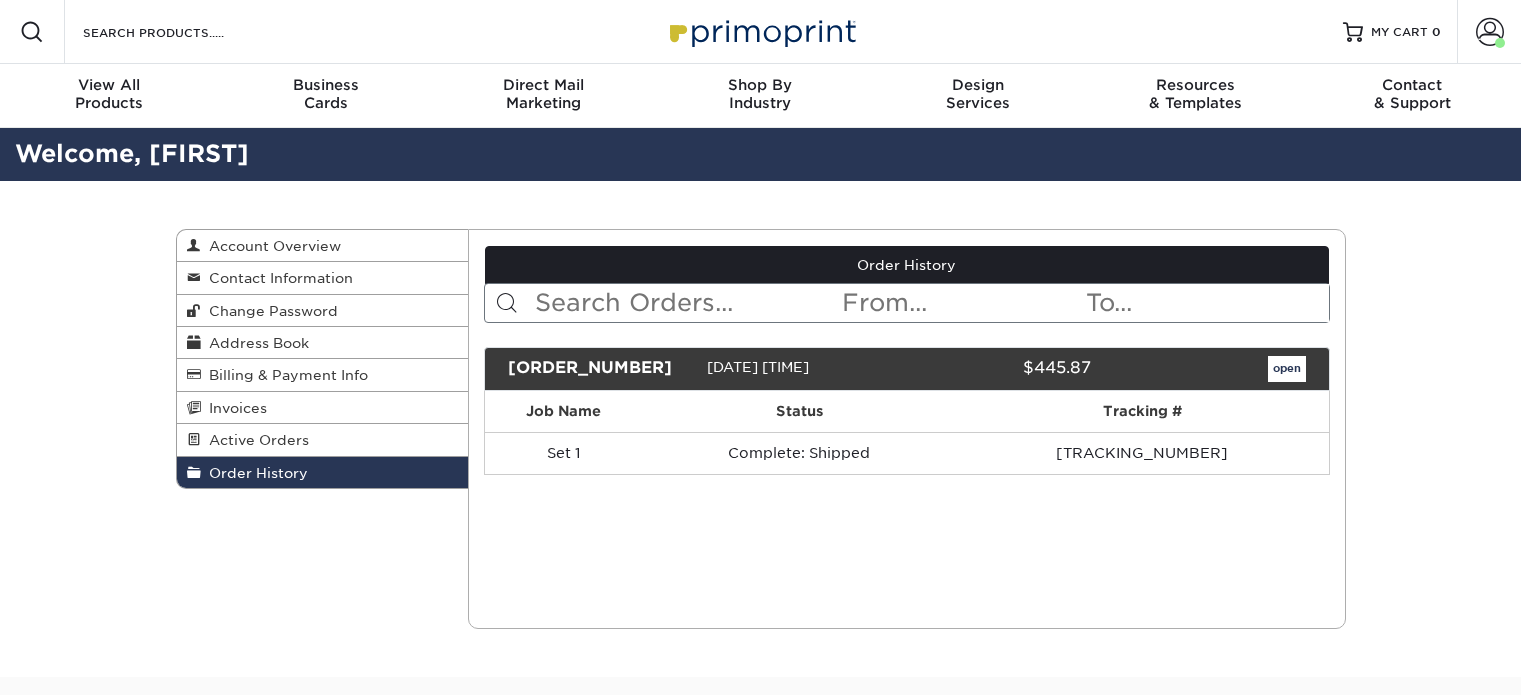 scroll, scrollTop: 0, scrollLeft: 0, axis: both 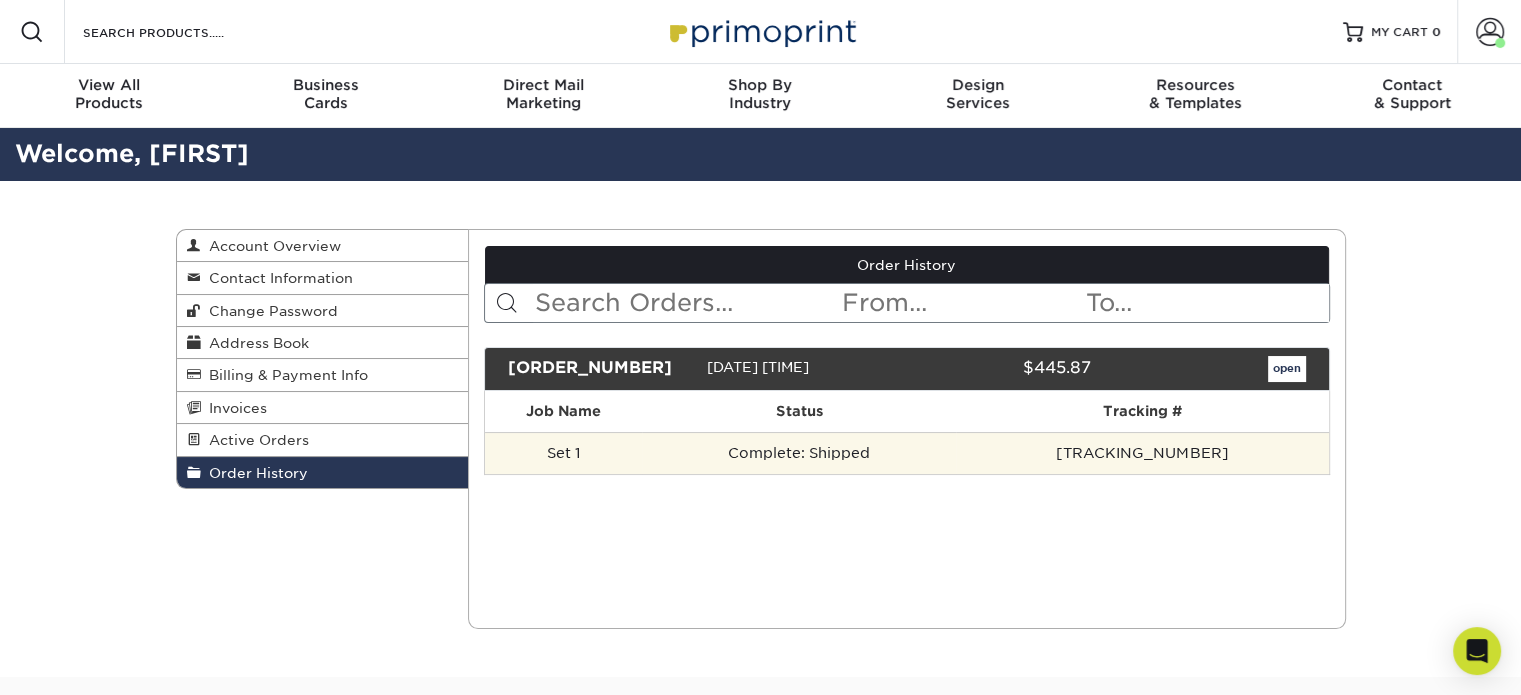 click on "[TRACKING]" at bounding box center (1142, 453) 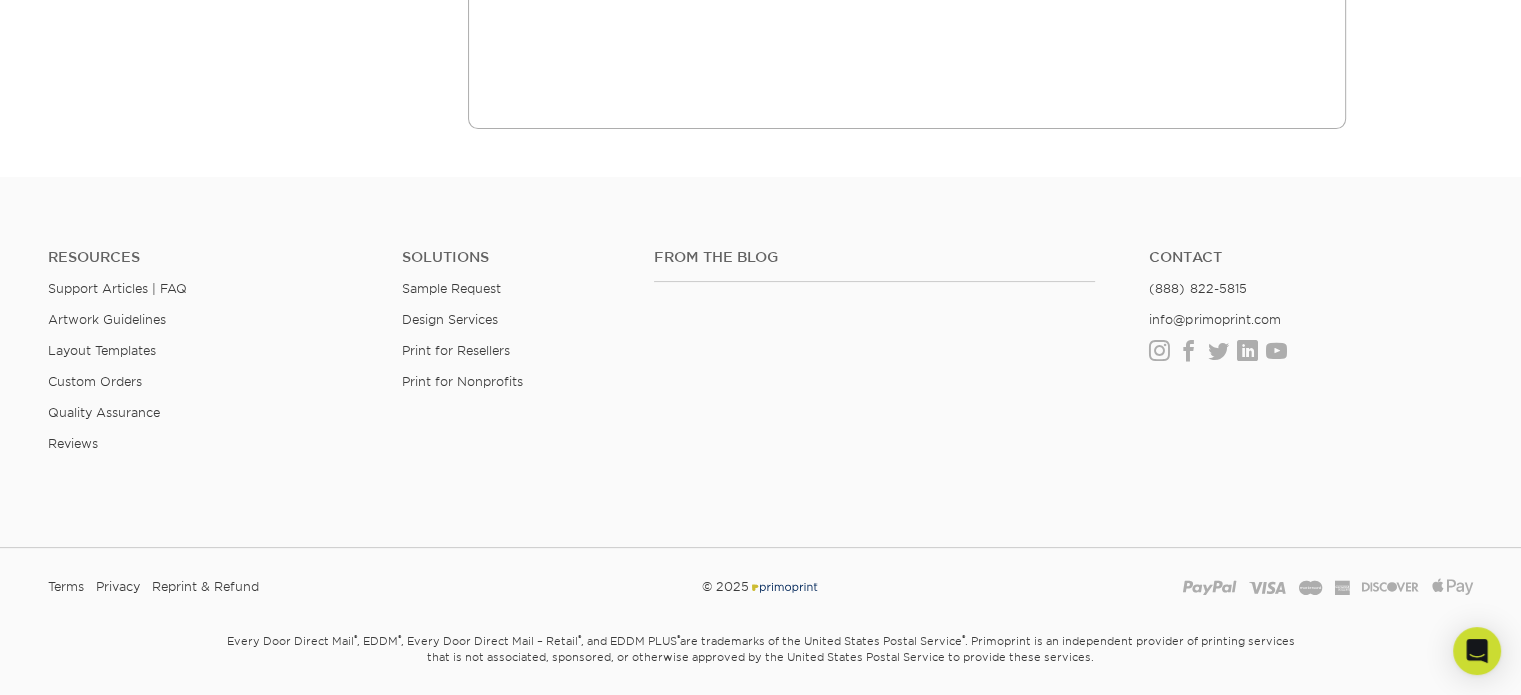 scroll, scrollTop: 0, scrollLeft: 0, axis: both 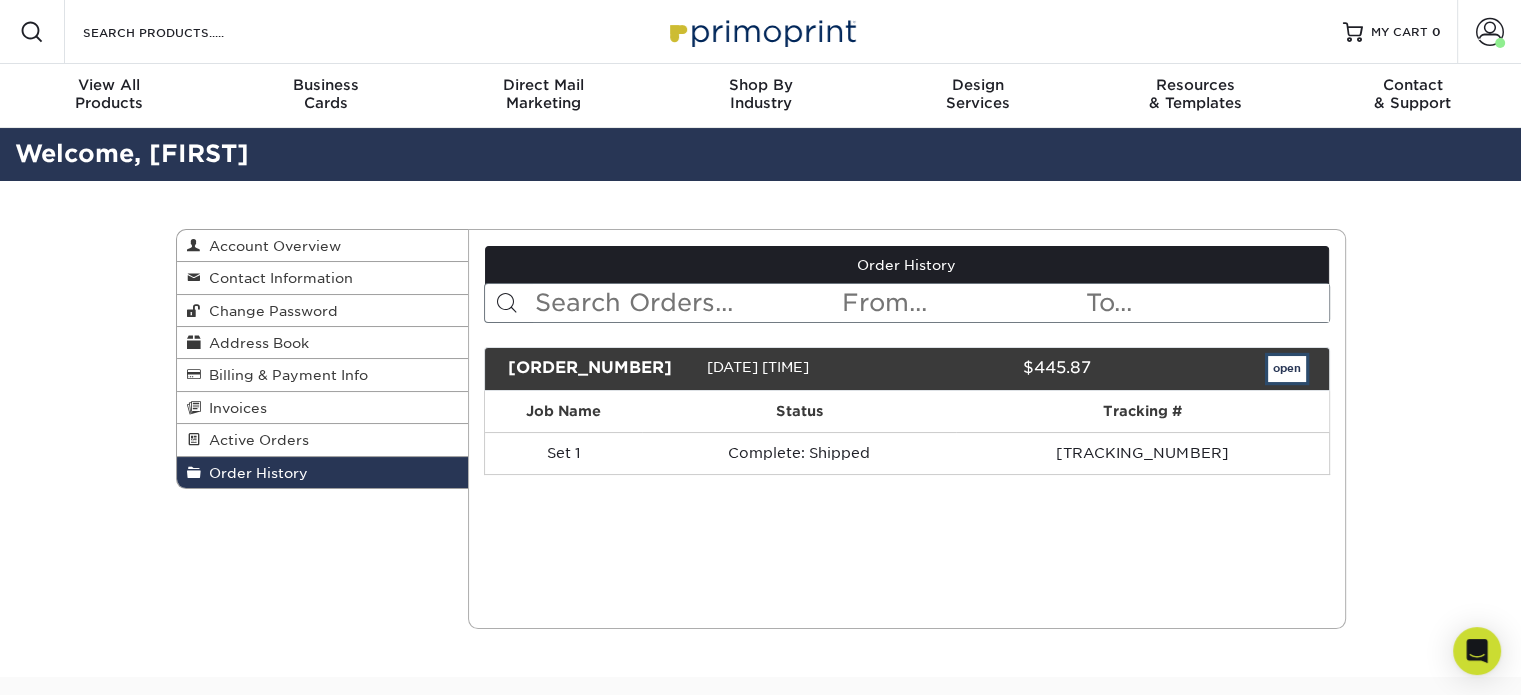 click on "open" at bounding box center (1287, 369) 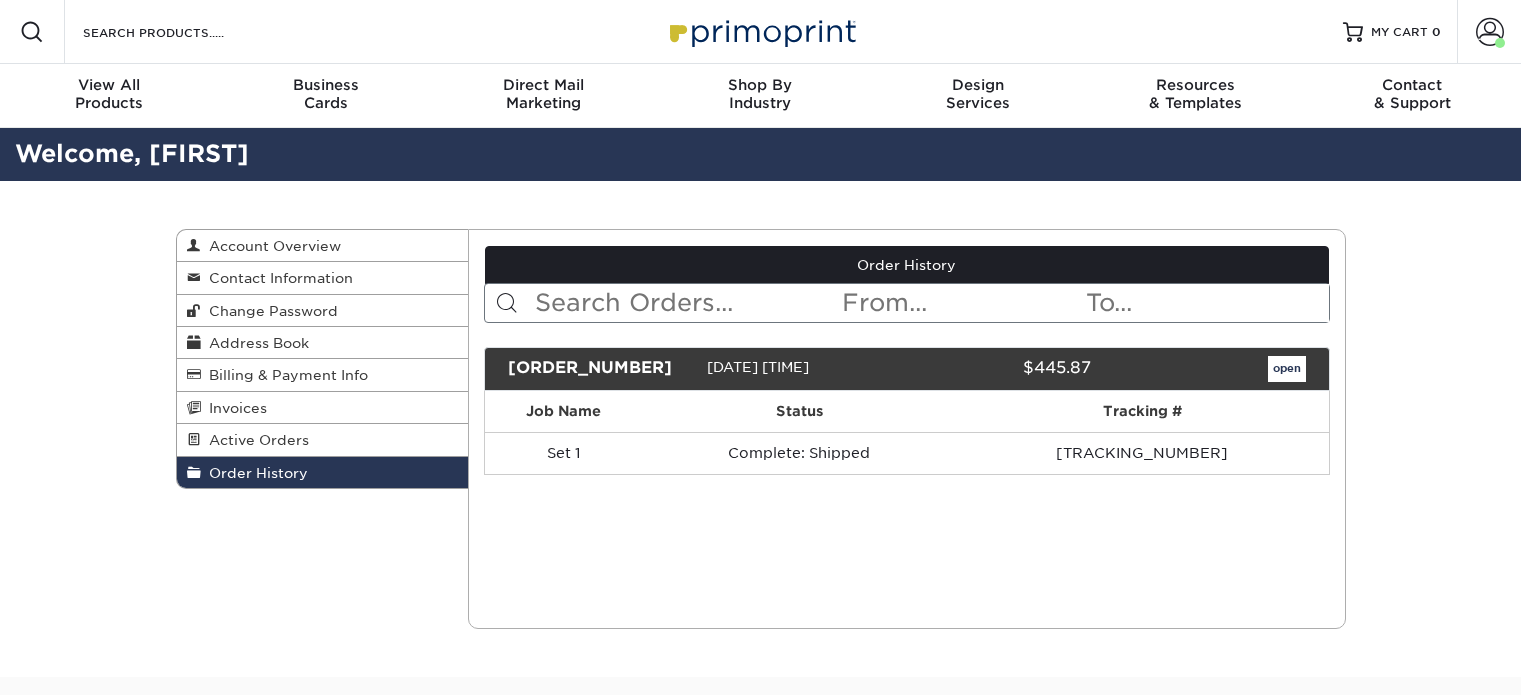 scroll, scrollTop: 0, scrollLeft: 0, axis: both 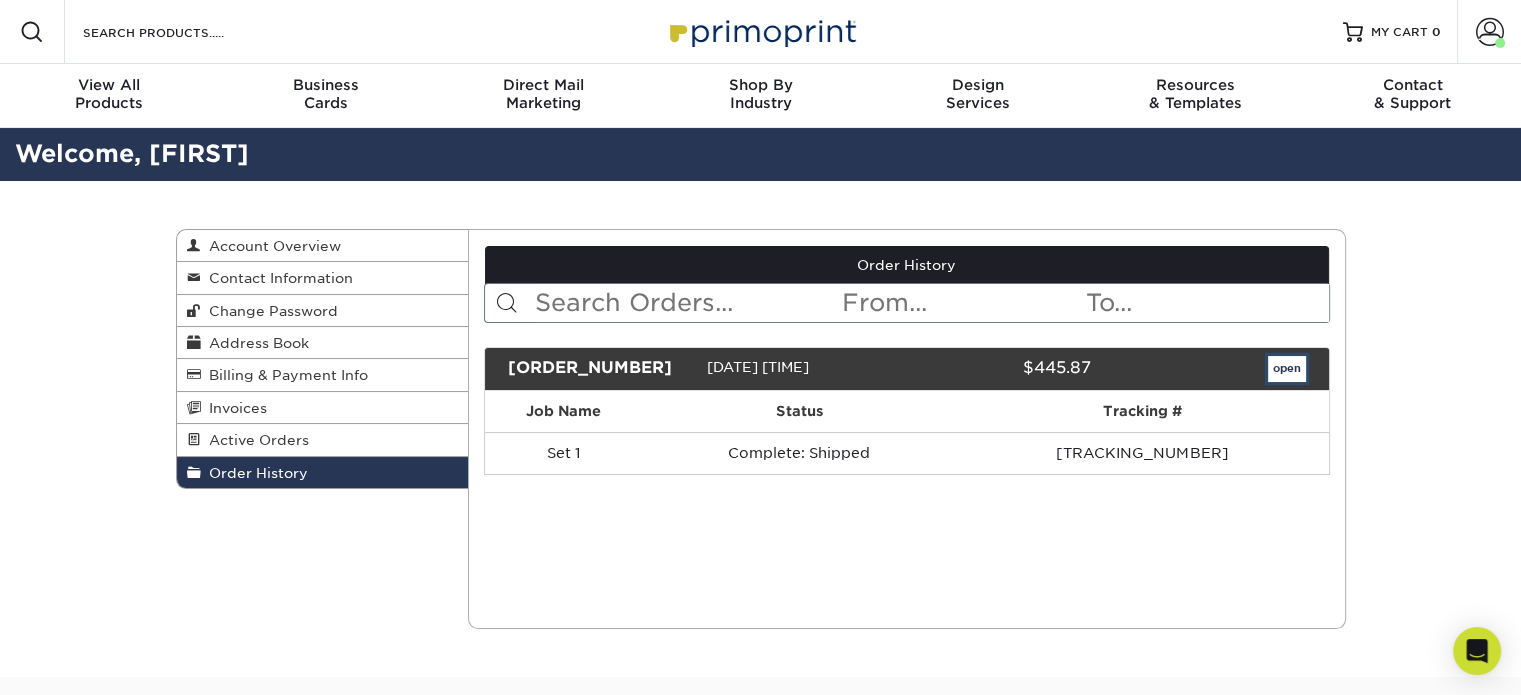 click on "open" at bounding box center [1287, 369] 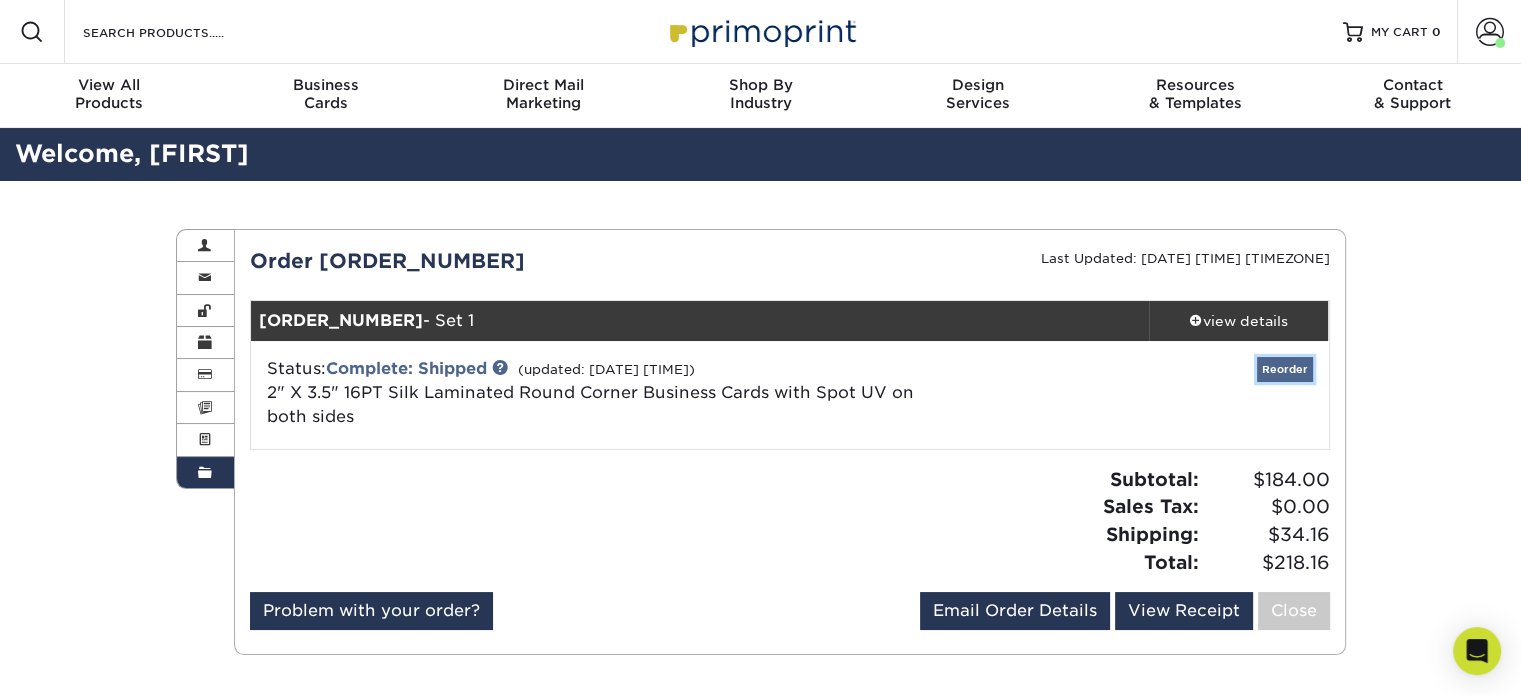 click on "Reorder" at bounding box center [1285, 369] 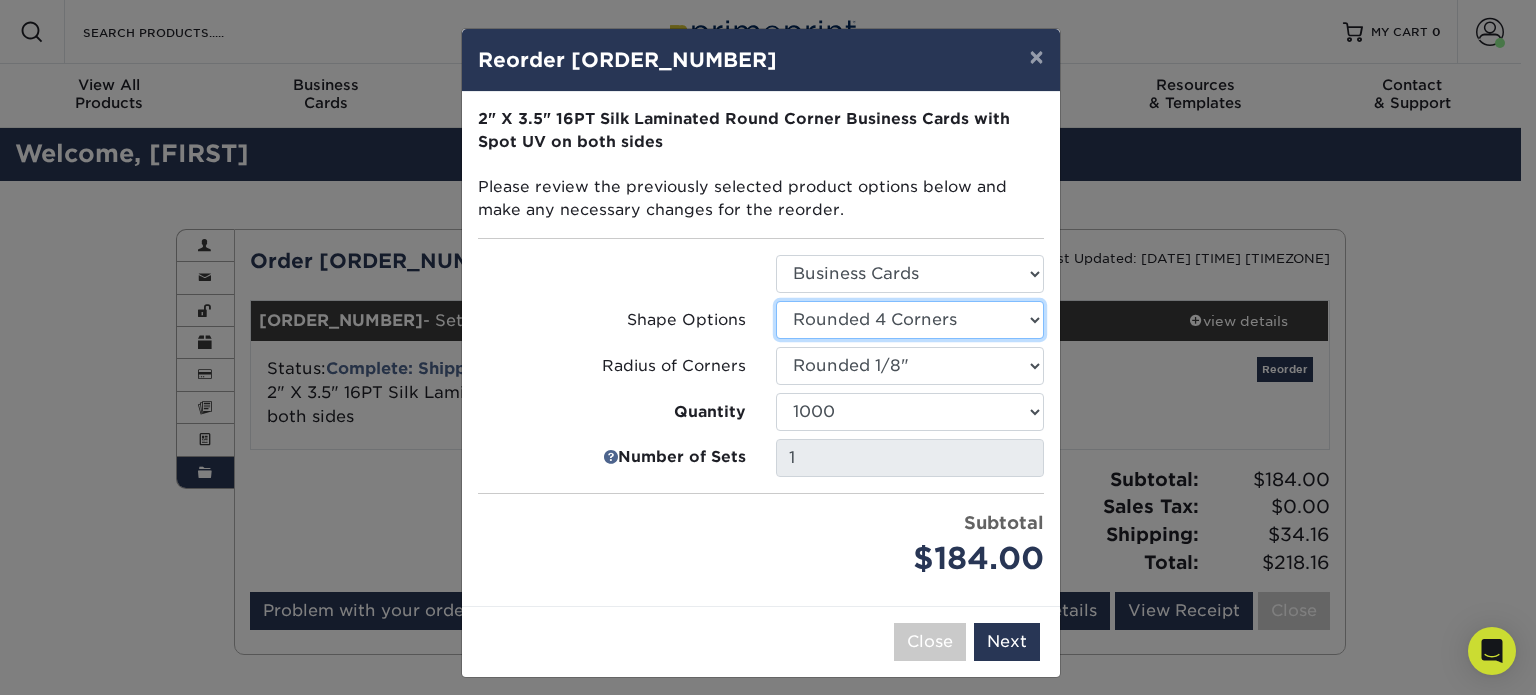 click on "Select Option
Rounded 2 Corners
Rounded 4 Corners" at bounding box center [910, 320] 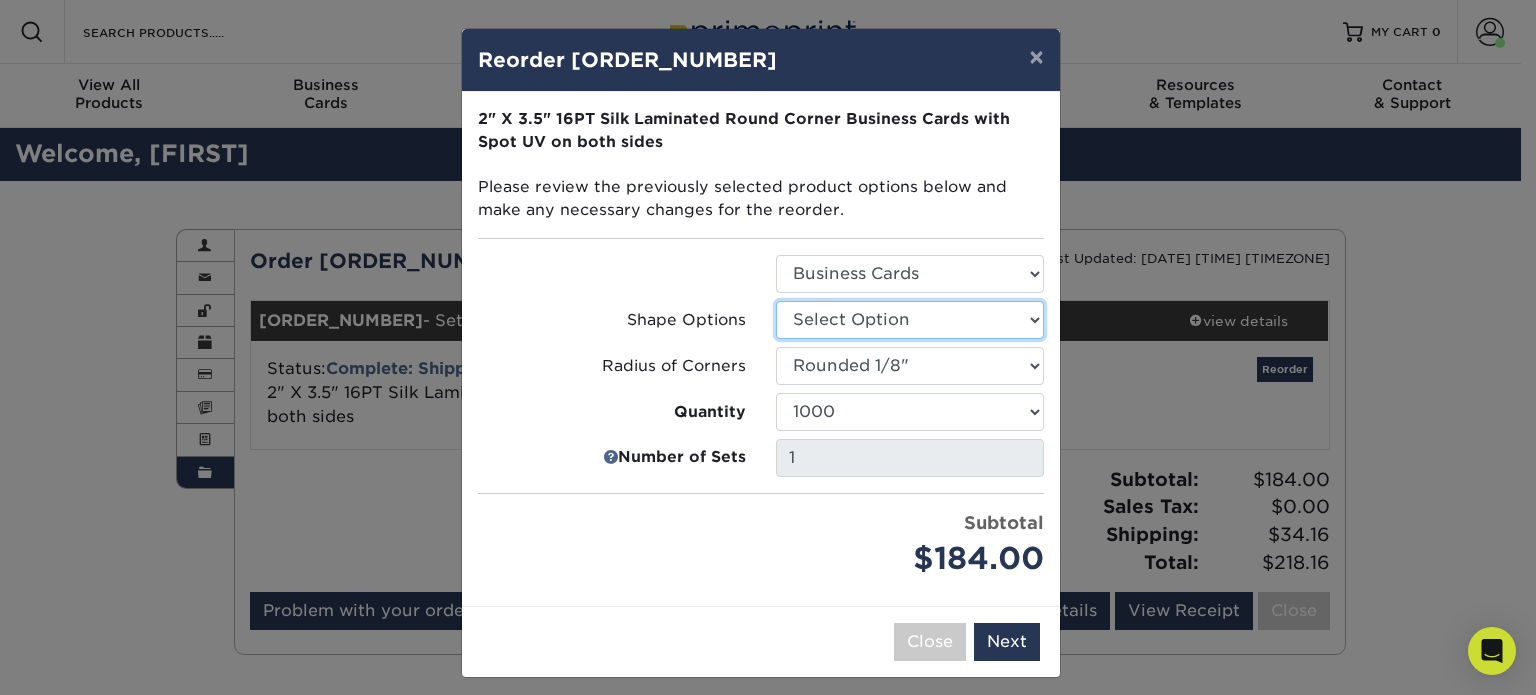 click on "Select Option
Rounded 2 Corners
Rounded 4 Corners" at bounding box center (910, 320) 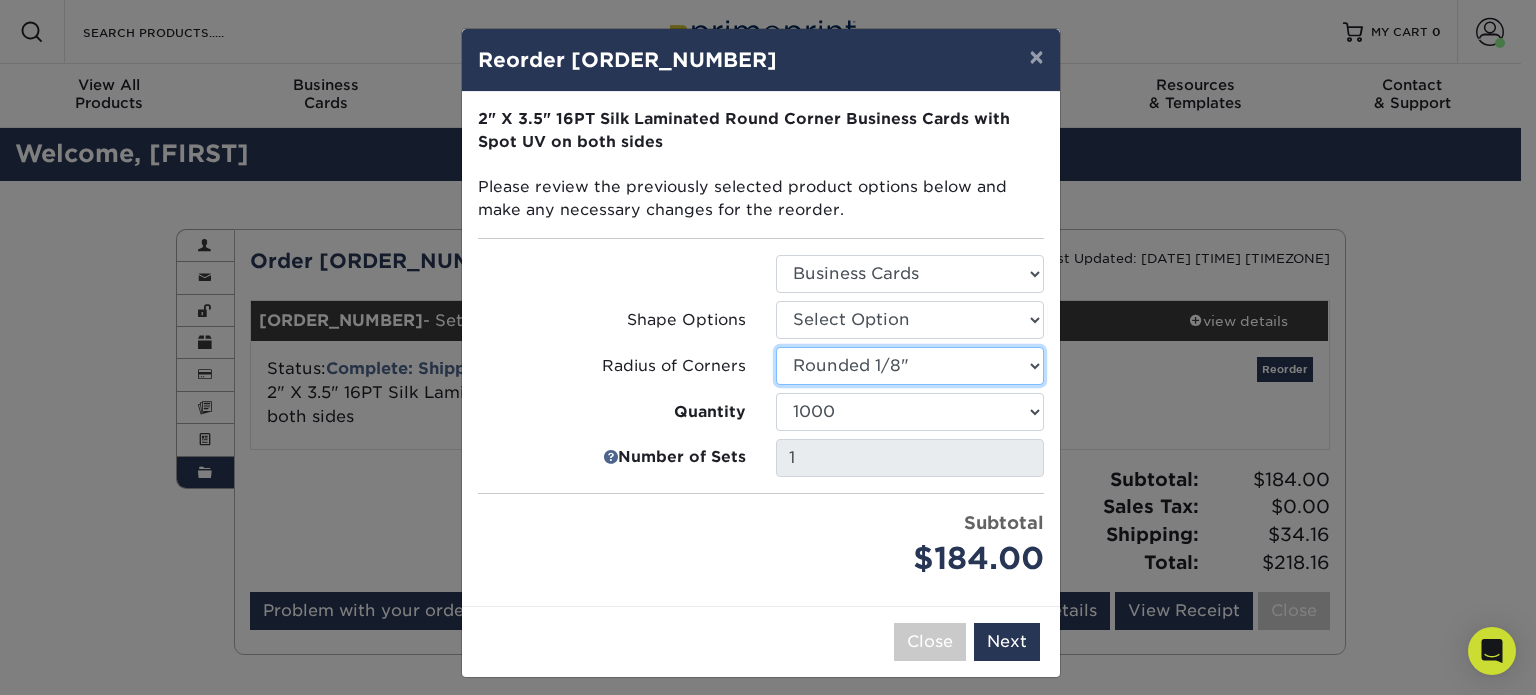 click on "Select Option
Rounded 1/8"
Rounded 1/4"" at bounding box center (910, 366) 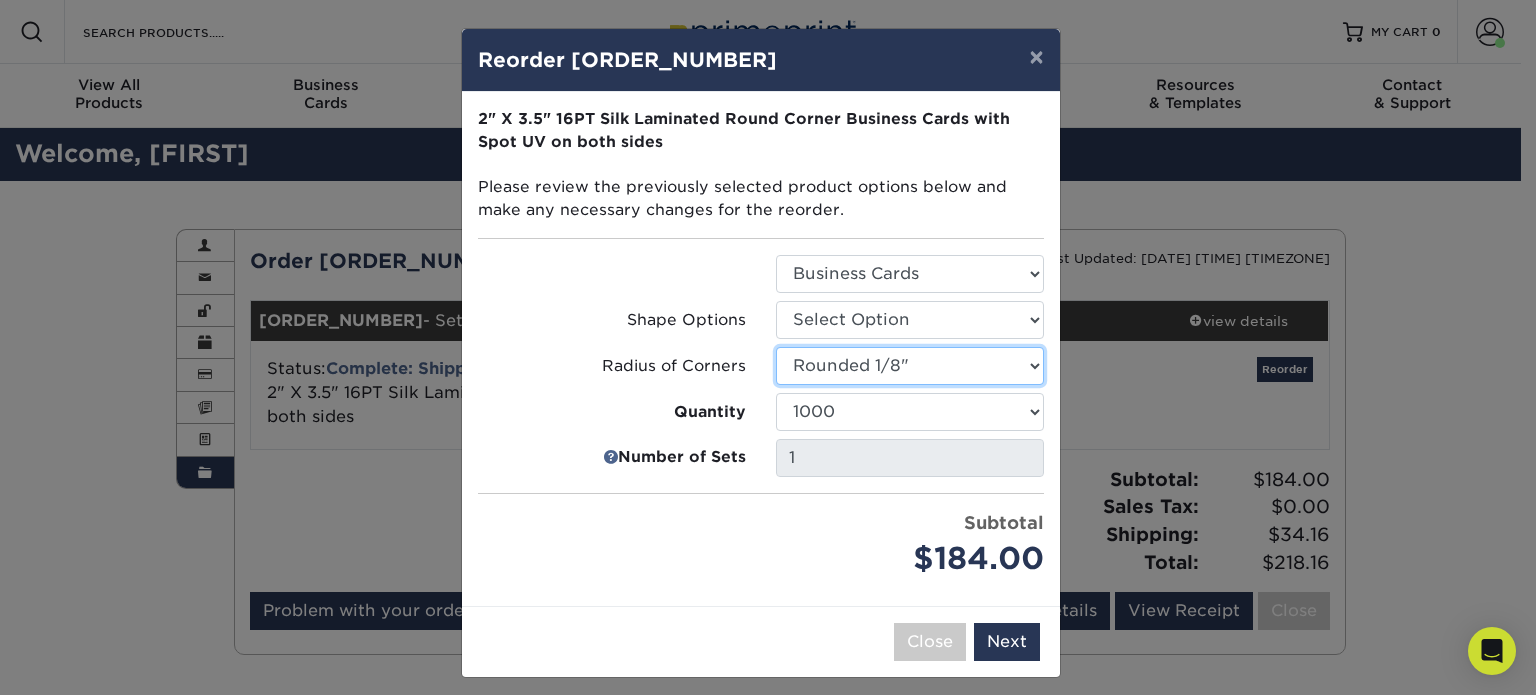 select 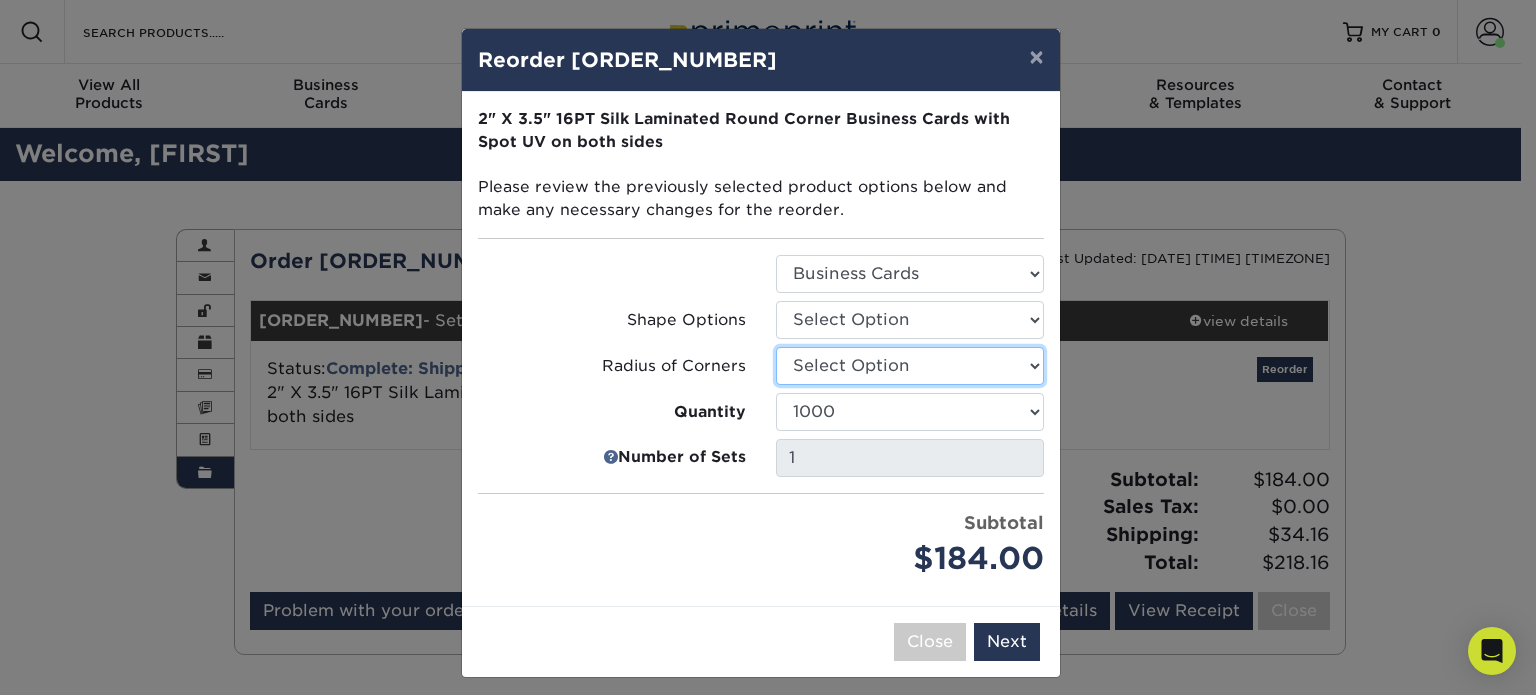click on "Select Option
Rounded 1/8"
Rounded 1/4"" at bounding box center (910, 366) 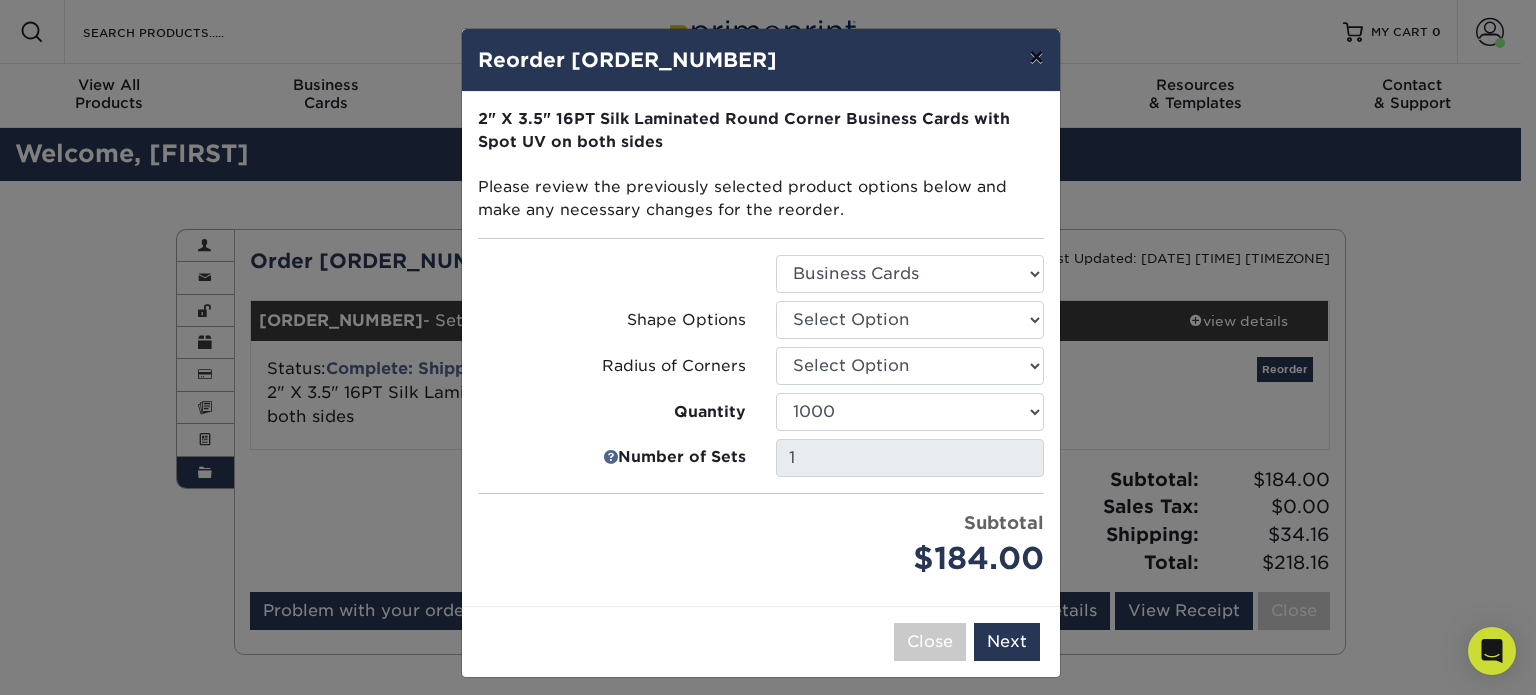 click on "×" at bounding box center [1036, 57] 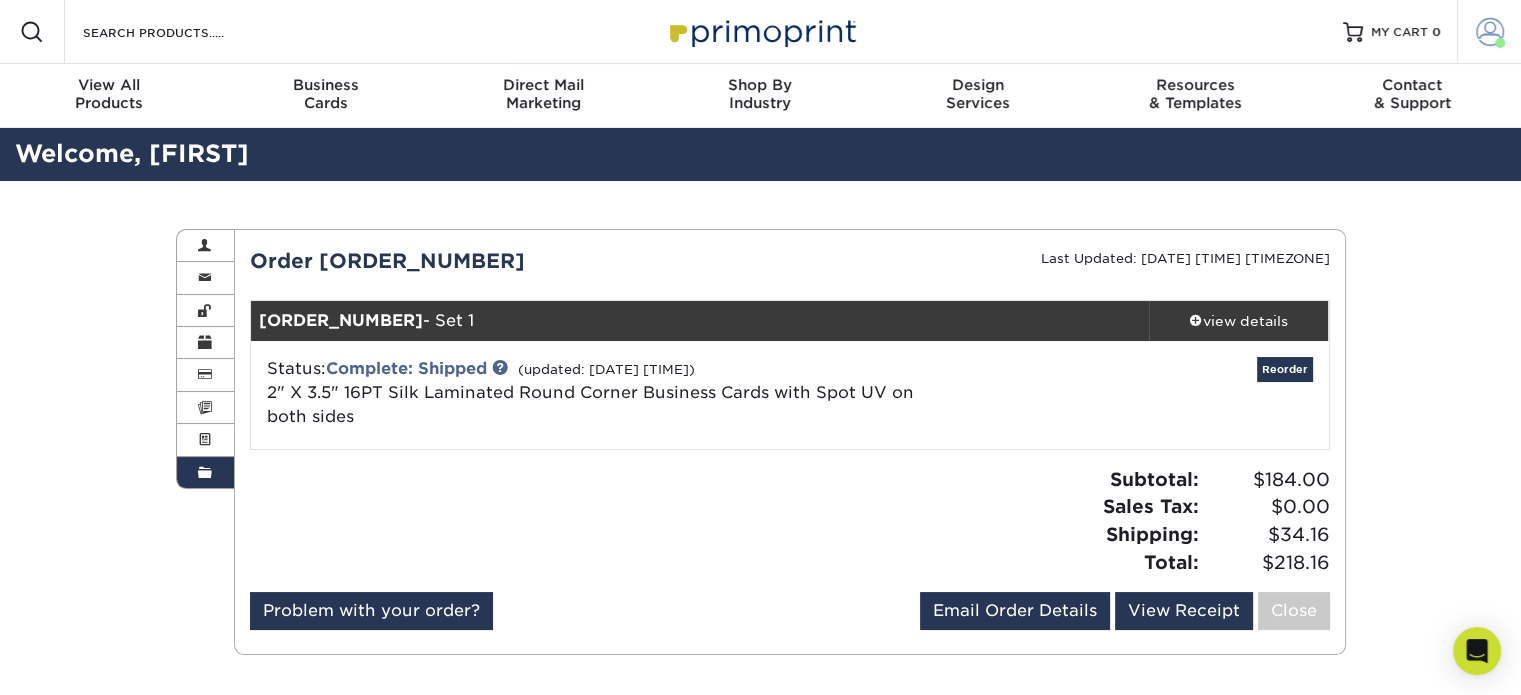 click at bounding box center [1490, 32] 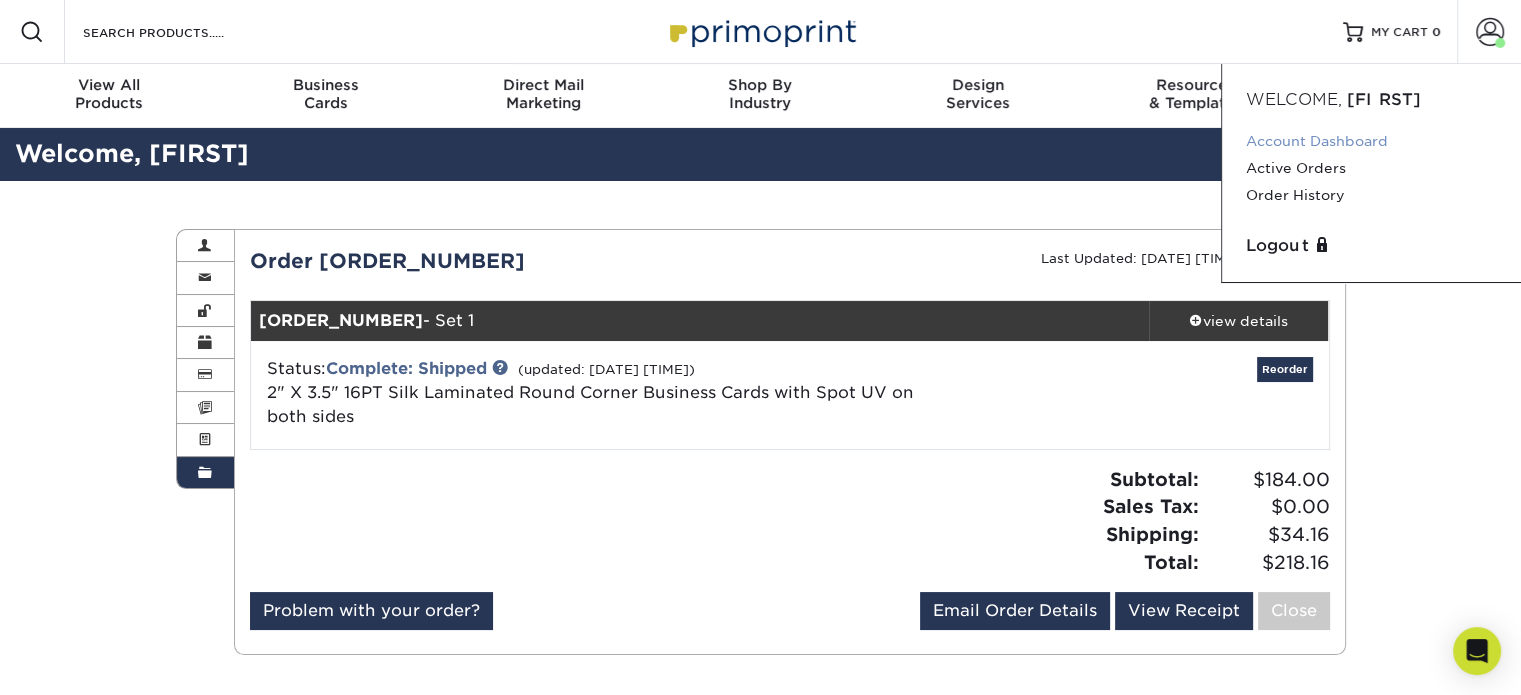 click on "Account Dashboard" at bounding box center (1371, 141) 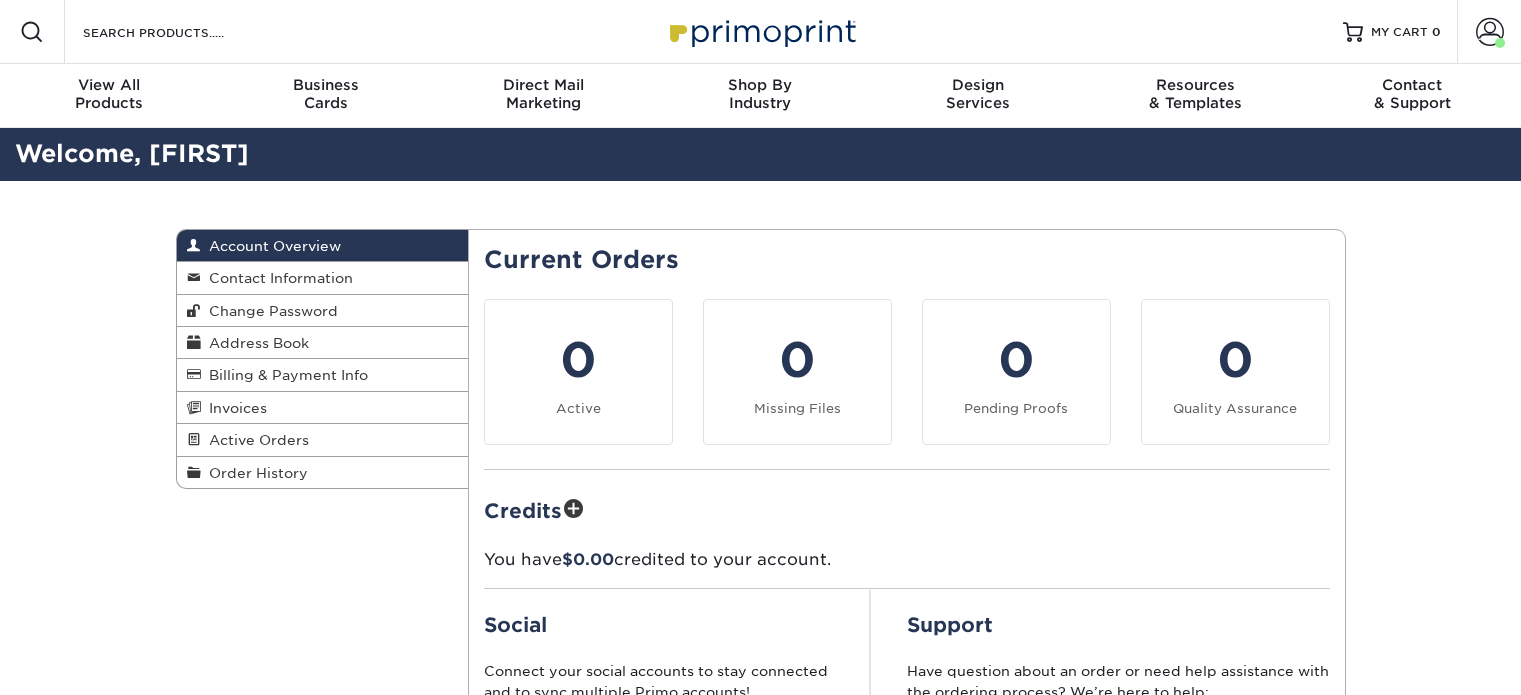 scroll, scrollTop: 0, scrollLeft: 0, axis: both 